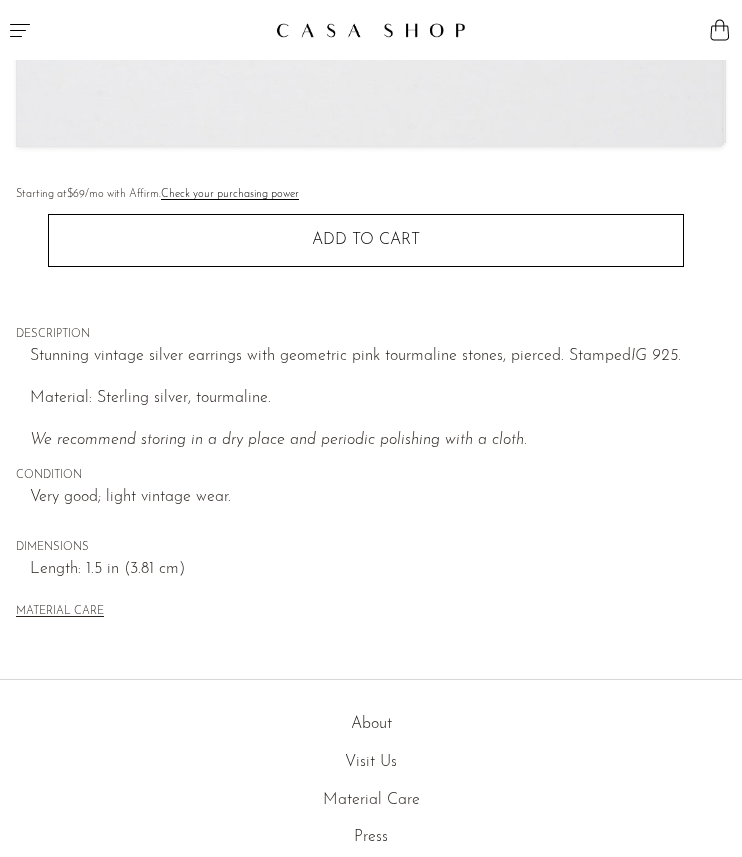 scroll, scrollTop: 744, scrollLeft: 0, axis: vertical 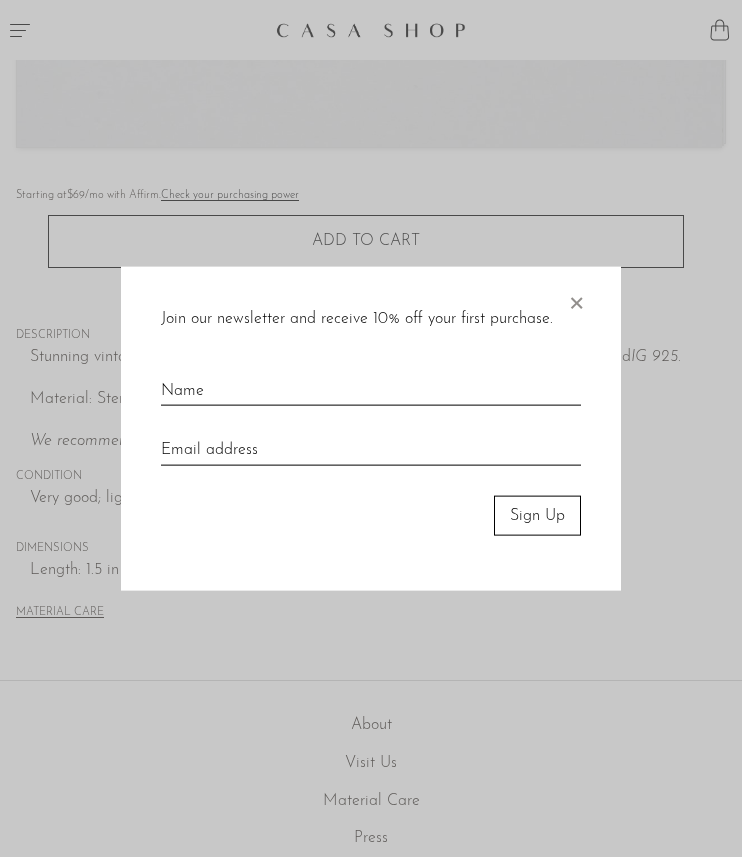 click on "×" at bounding box center (576, 298) 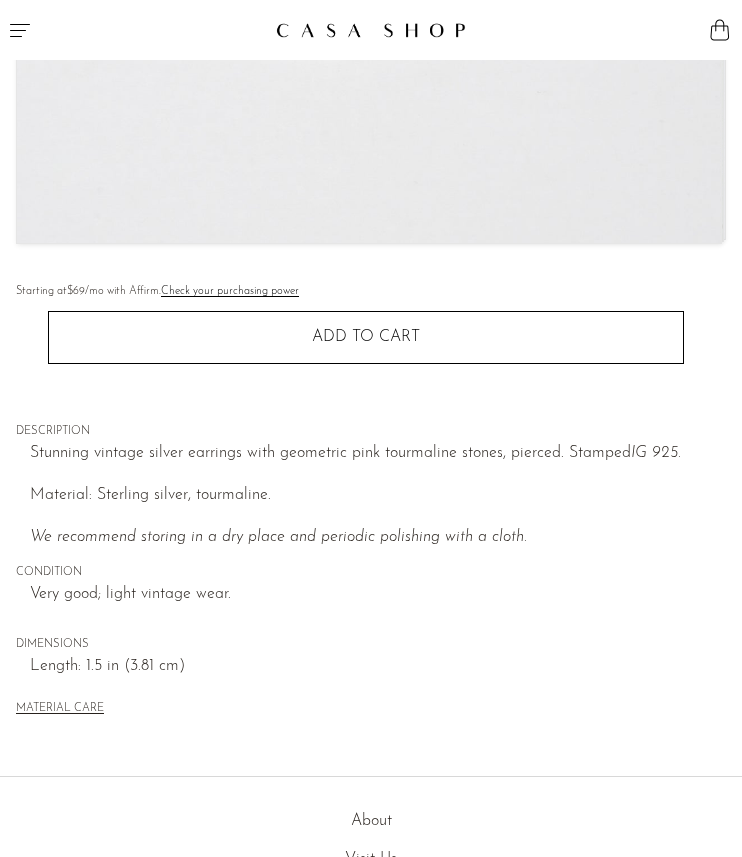 scroll, scrollTop: 0, scrollLeft: 0, axis: both 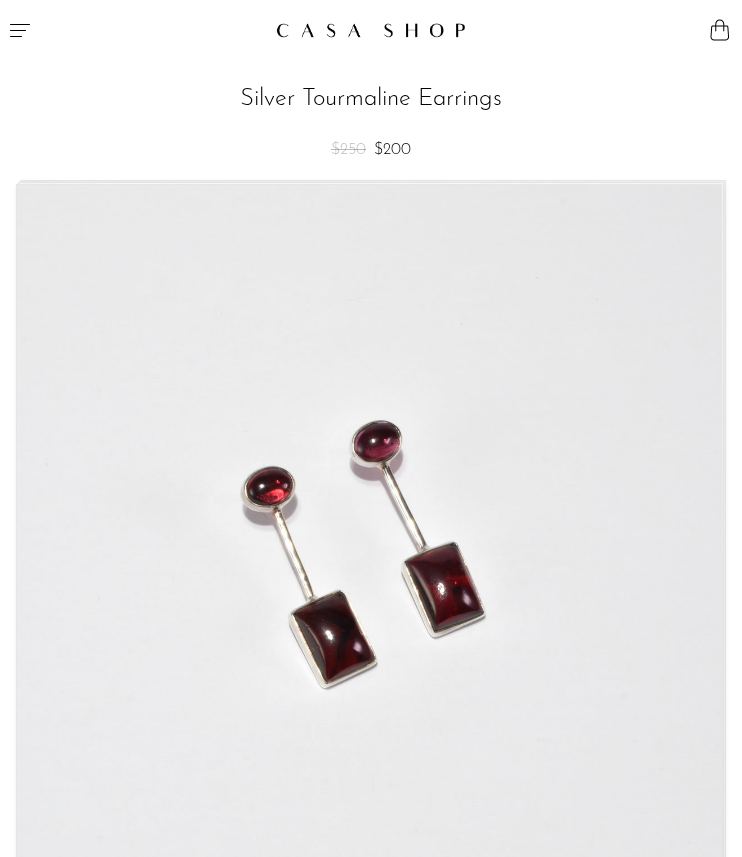 click 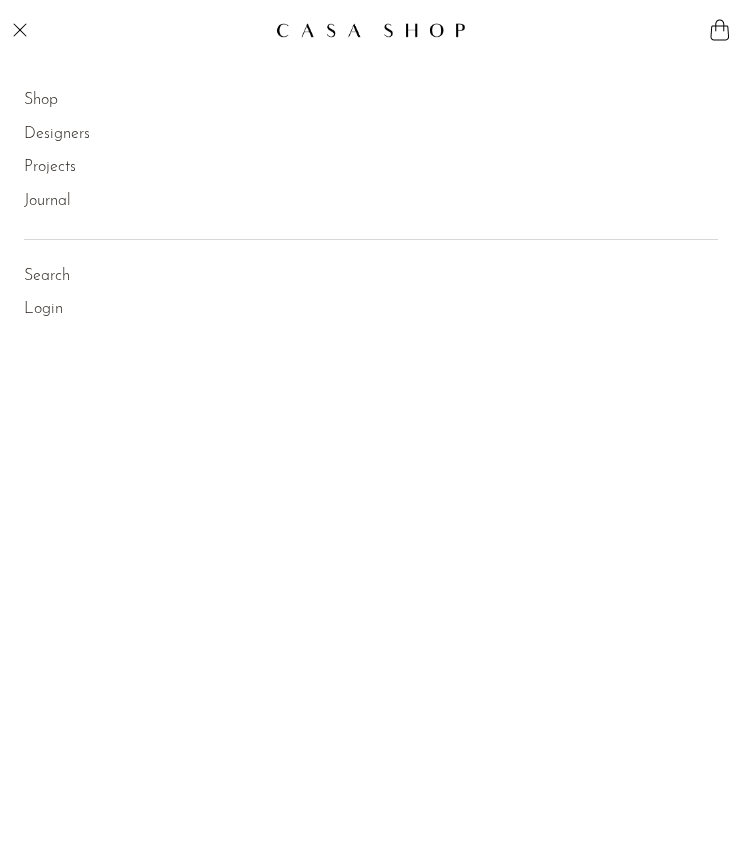 click on "Shop" at bounding box center (41, 101) 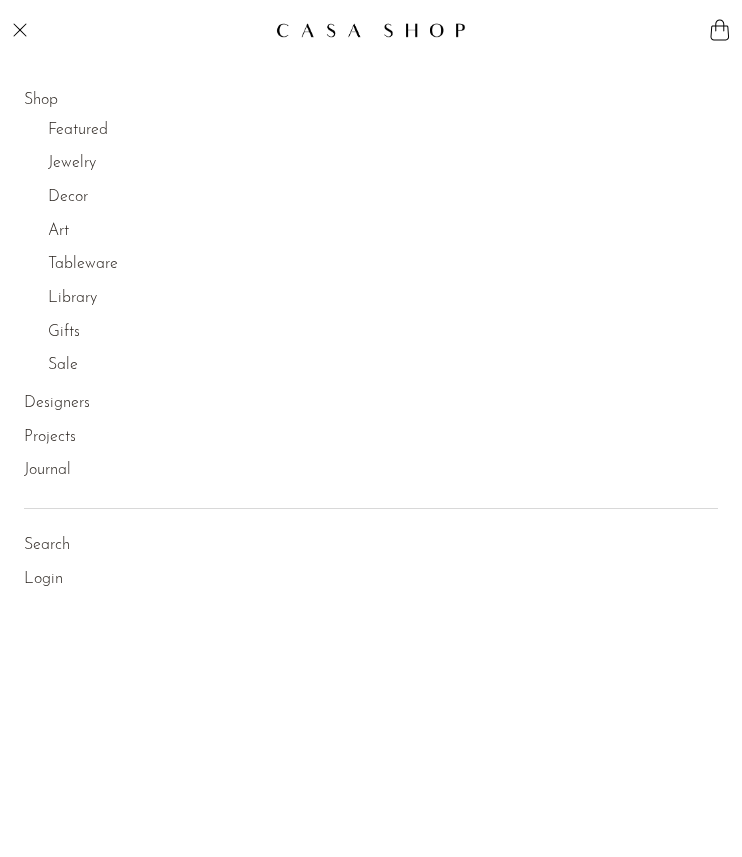 click on "Jewelry" at bounding box center (72, 164) 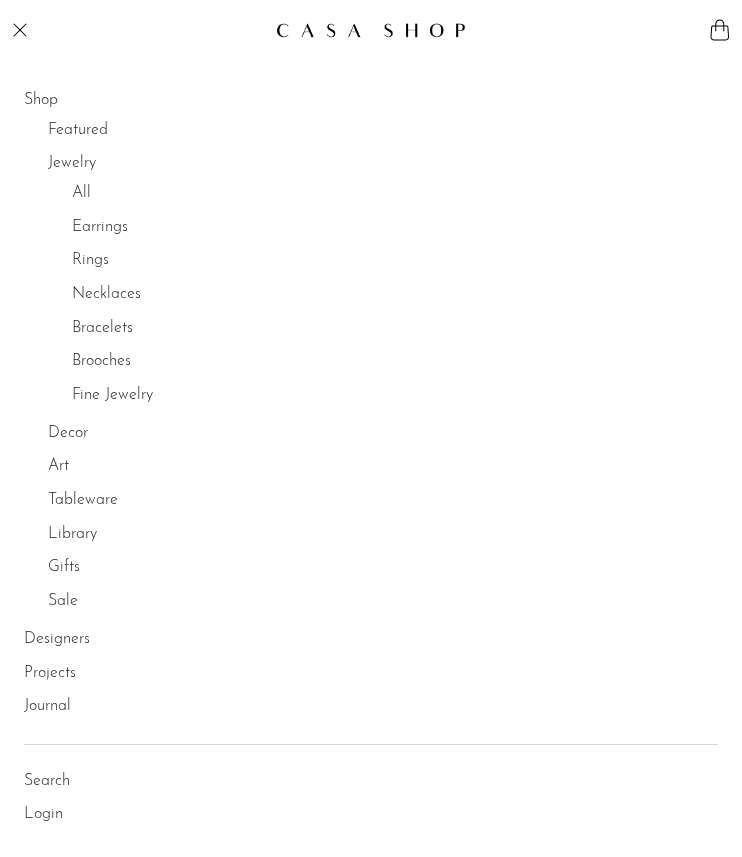click on "All" at bounding box center [81, 194] 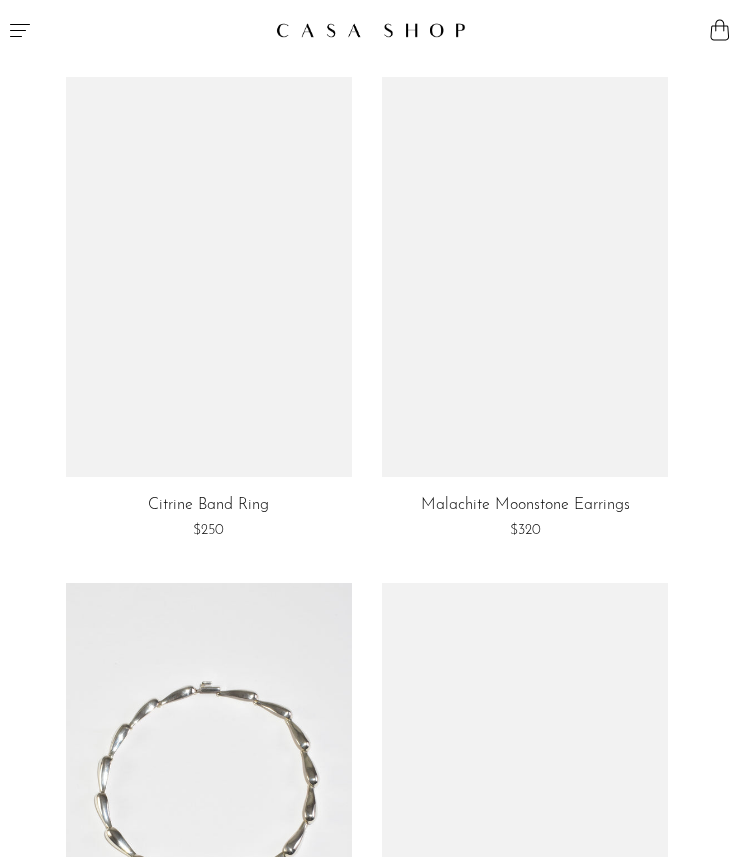 scroll, scrollTop: 0, scrollLeft: 0, axis: both 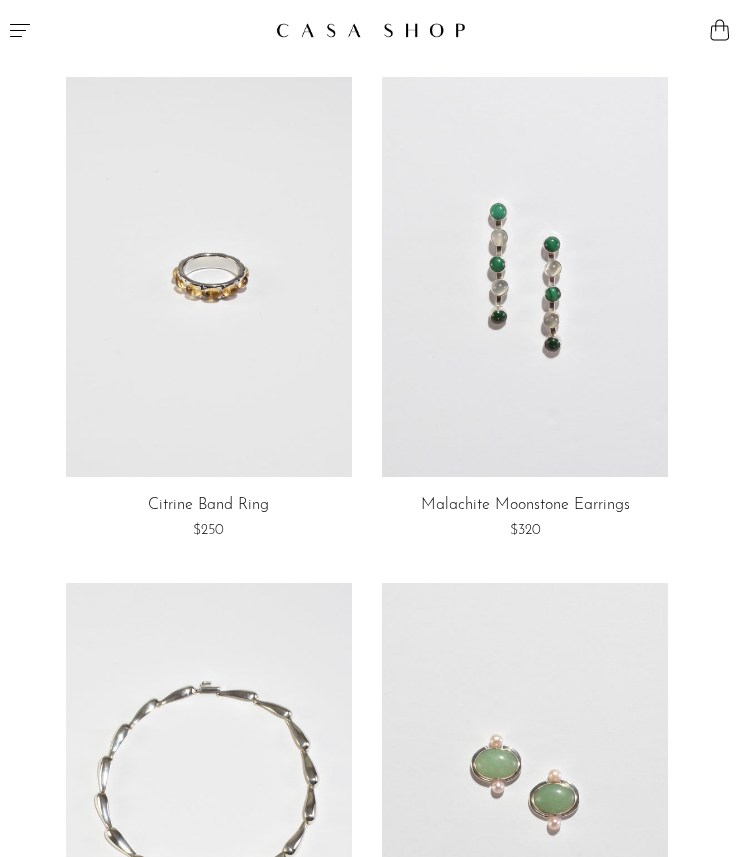click 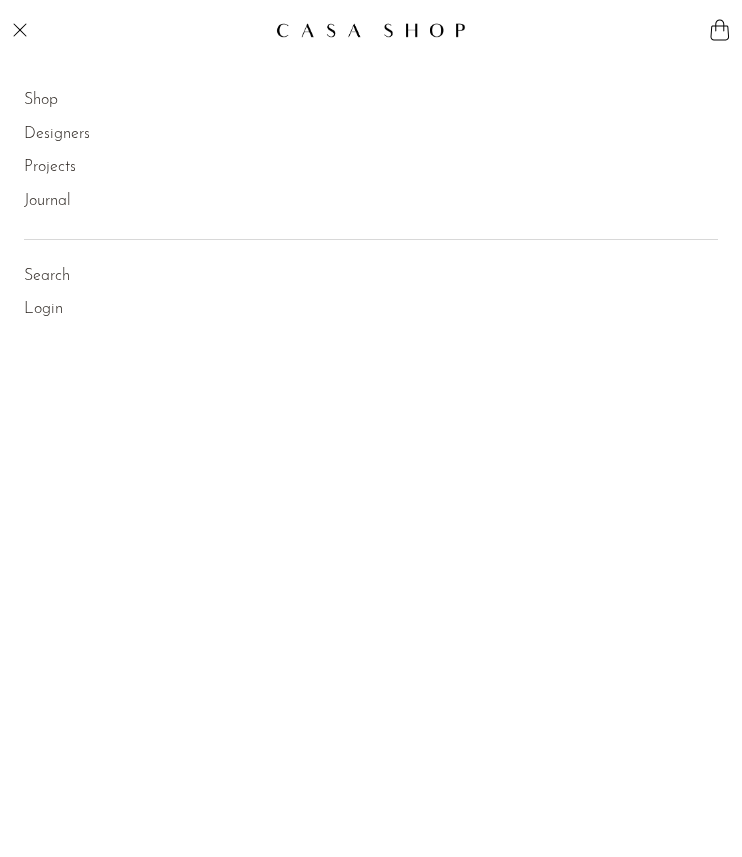 click on "Shop" at bounding box center [41, 101] 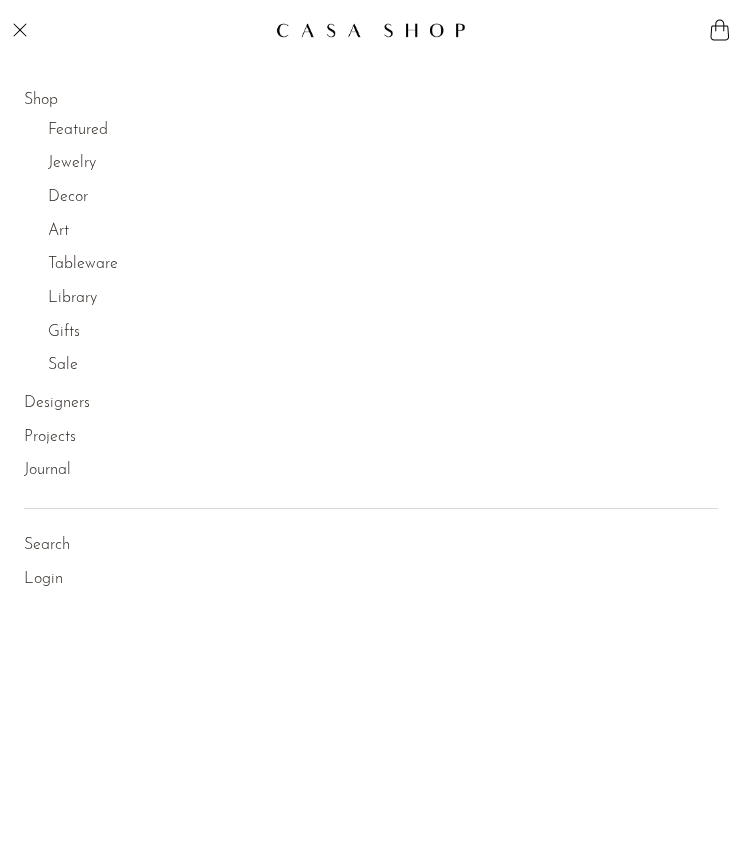 click on "Jewelry" at bounding box center (72, 164) 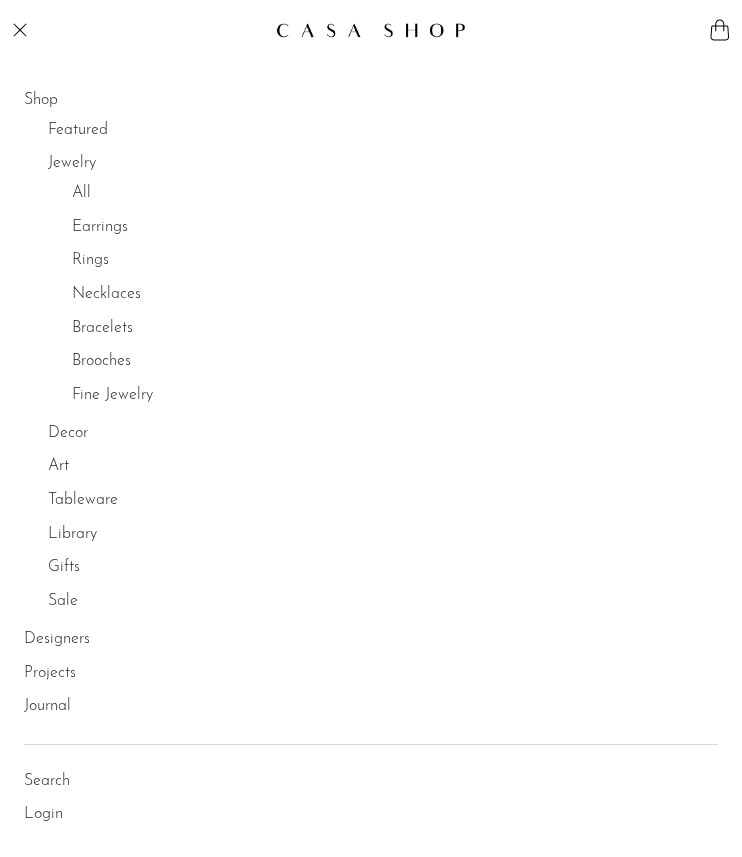 click on "Earrings" at bounding box center [100, 228] 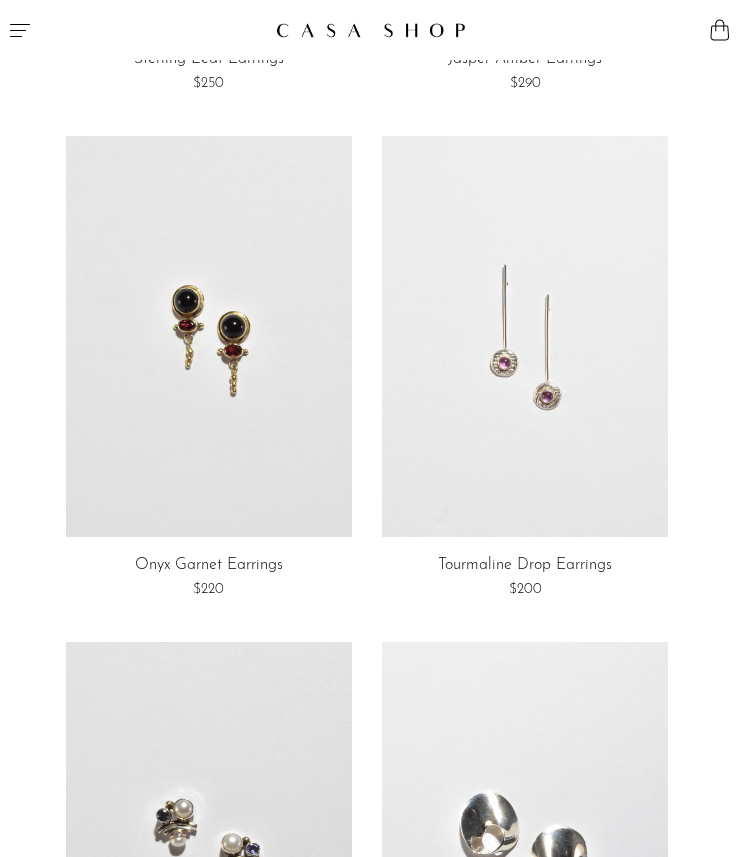 scroll, scrollTop: 3023, scrollLeft: 0, axis: vertical 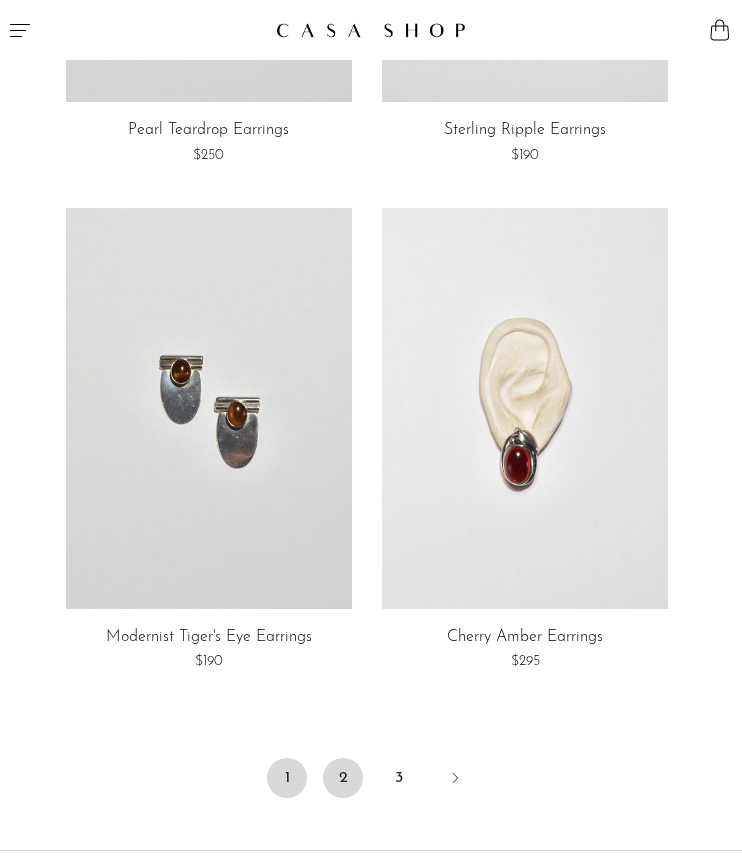 click on "2" at bounding box center [343, 778] 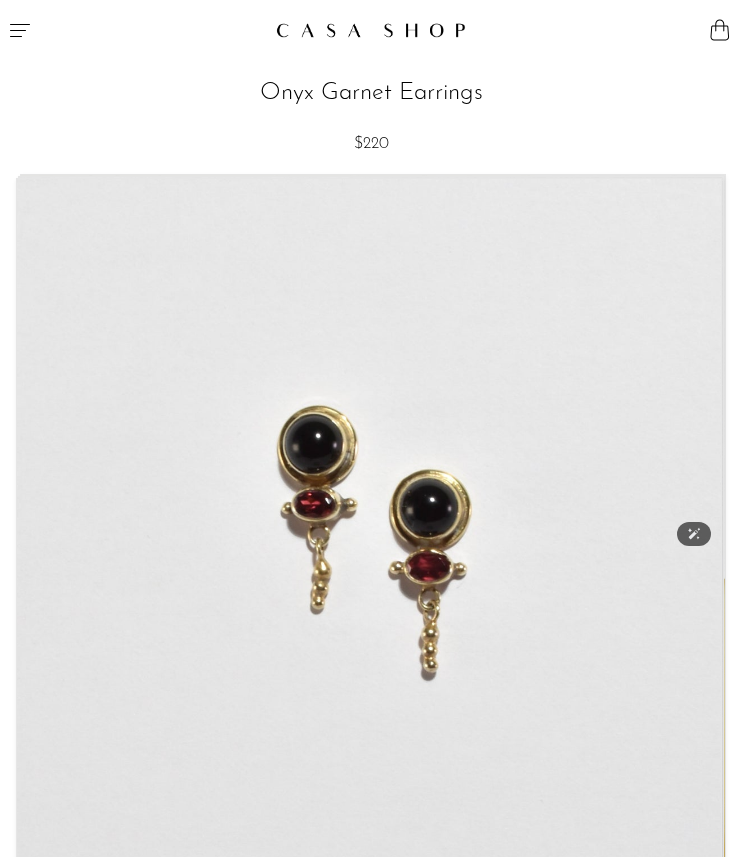 scroll, scrollTop: 0, scrollLeft: 0, axis: both 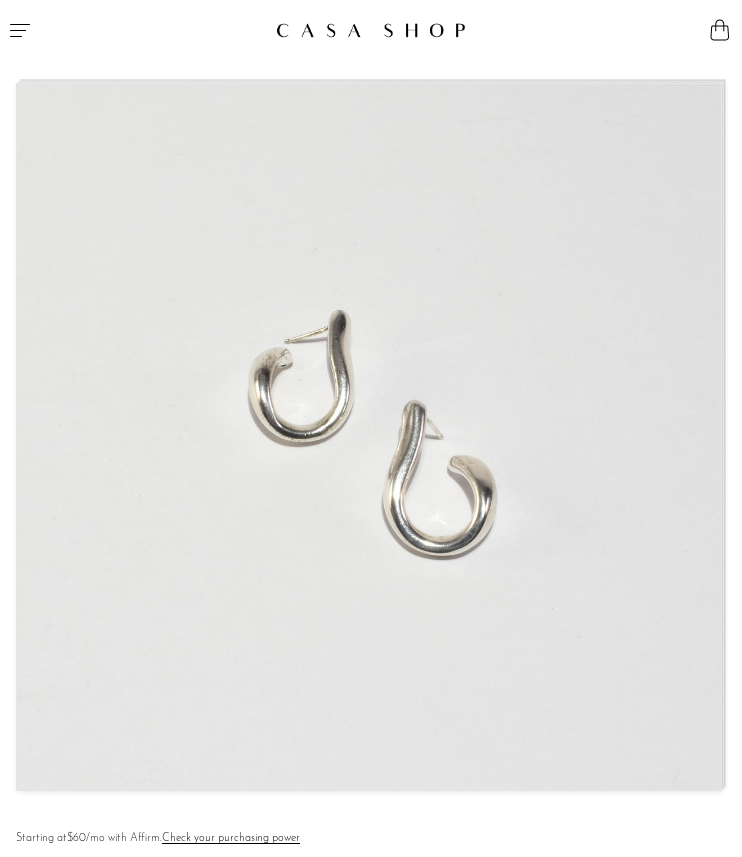 click at bounding box center [369, 437] 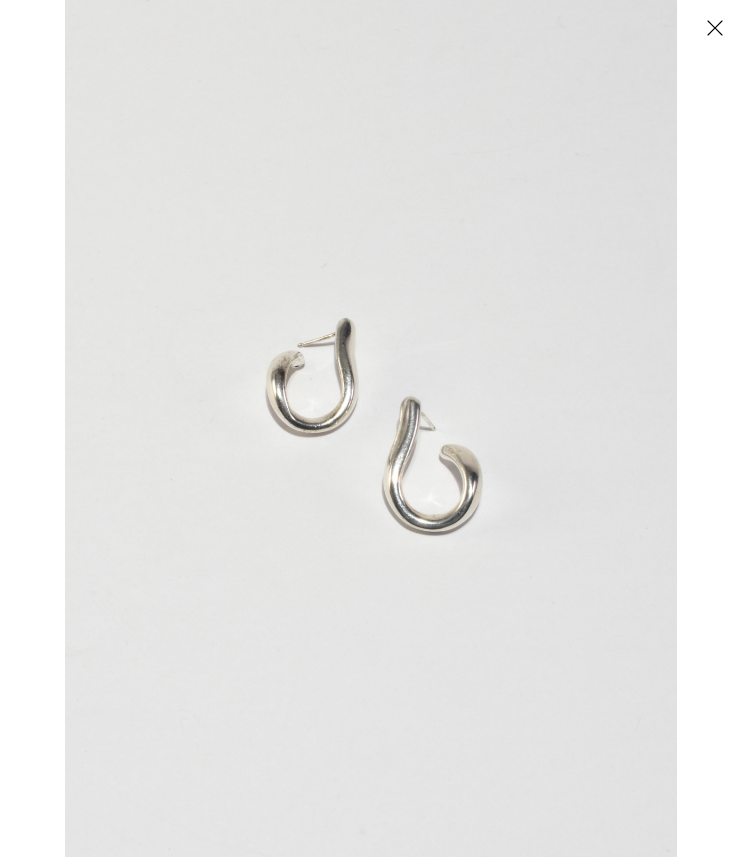 click at bounding box center [371, 22] 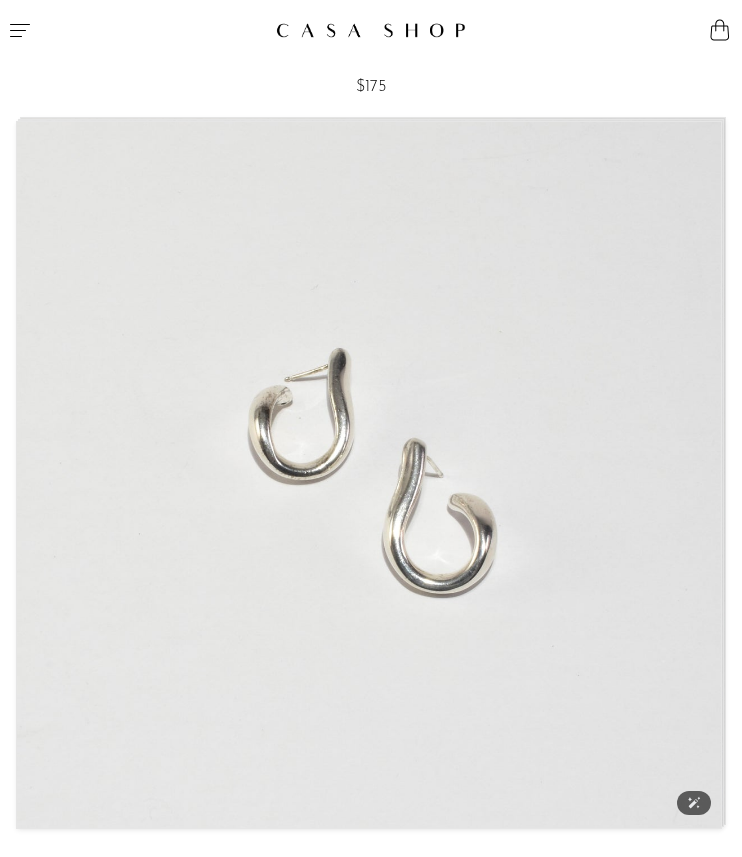 scroll, scrollTop: 0, scrollLeft: 0, axis: both 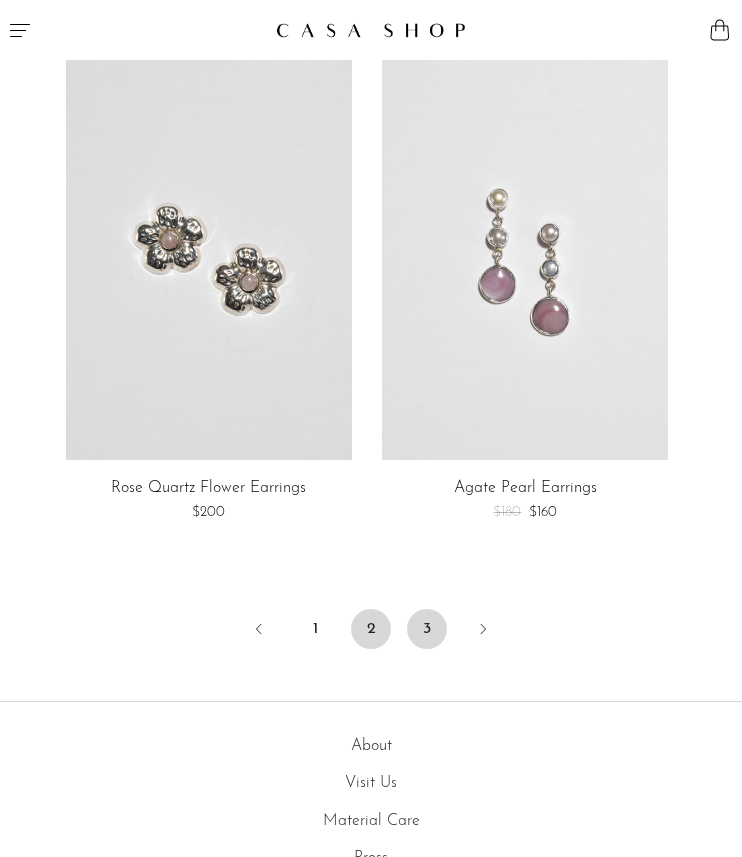 click on "3" at bounding box center [427, 629] 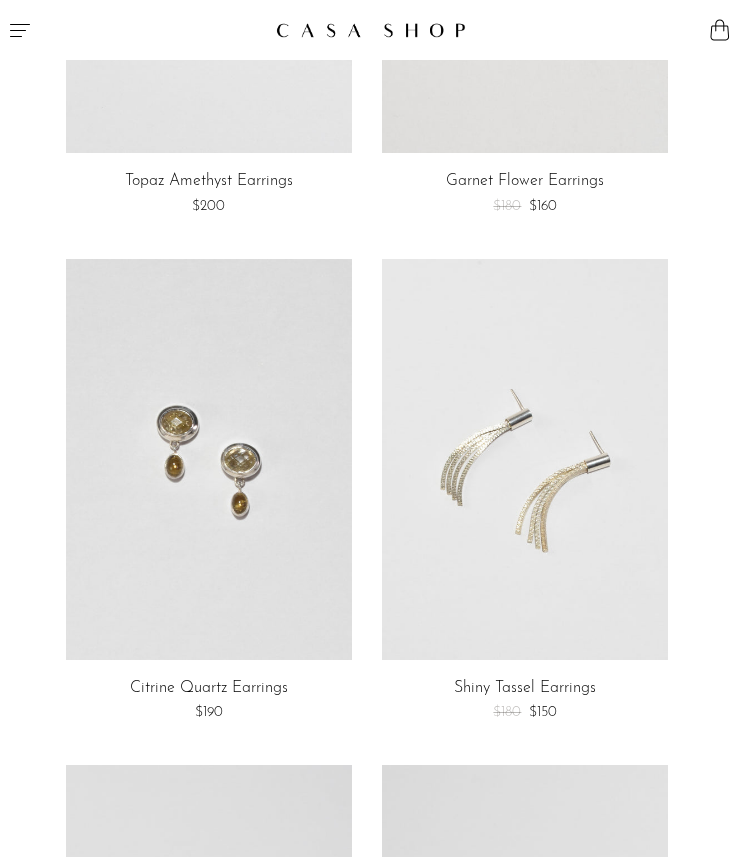 scroll, scrollTop: 0, scrollLeft: 0, axis: both 